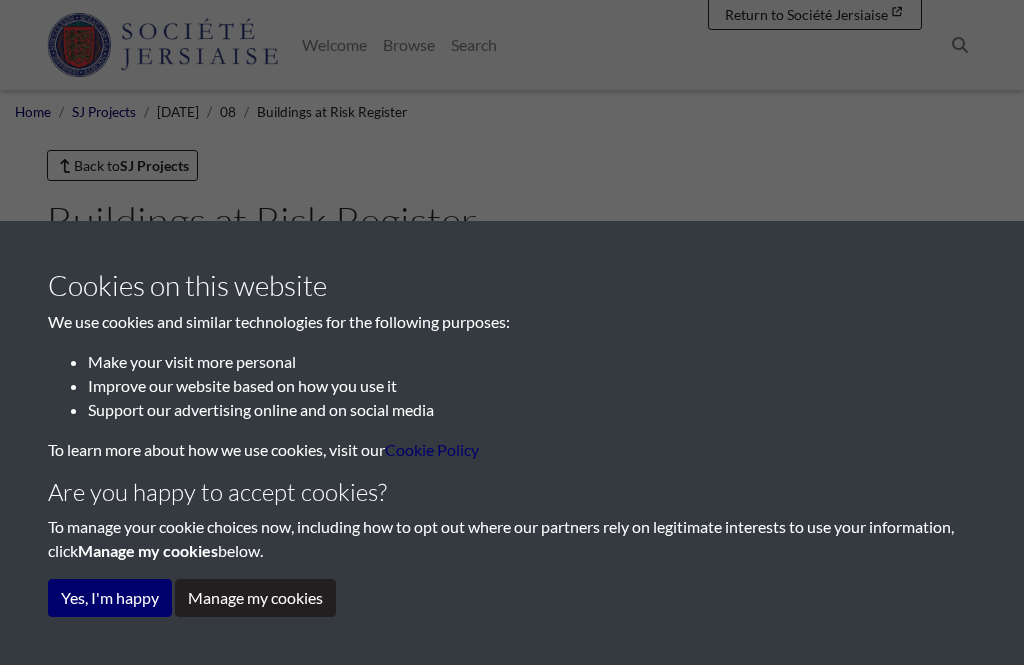scroll, scrollTop: 0, scrollLeft: 0, axis: both 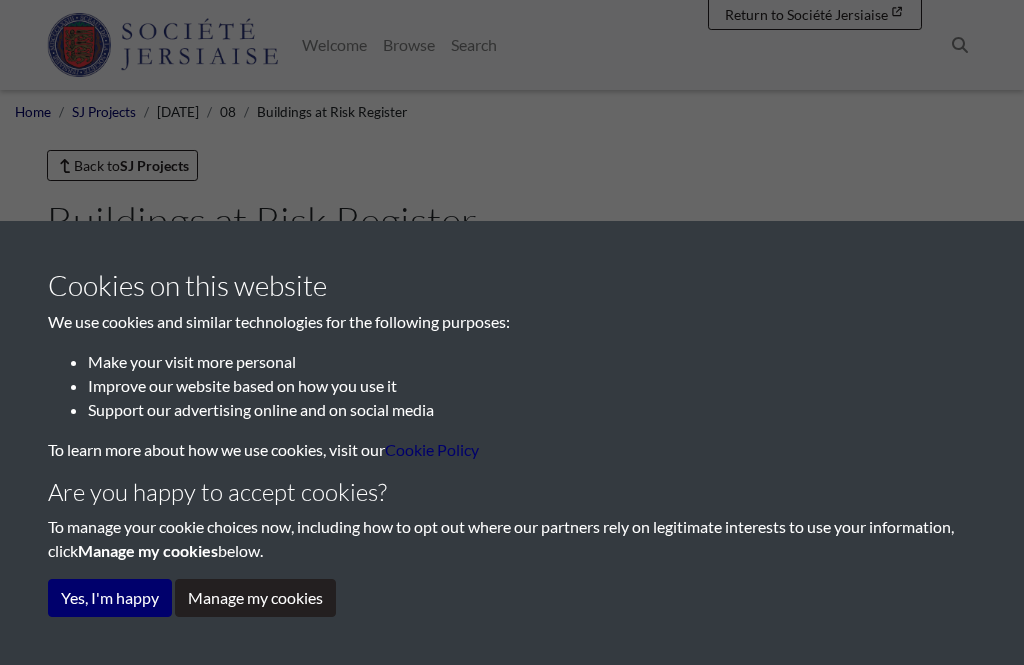 click on "Yes, I'm happy" at bounding box center (110, 598) 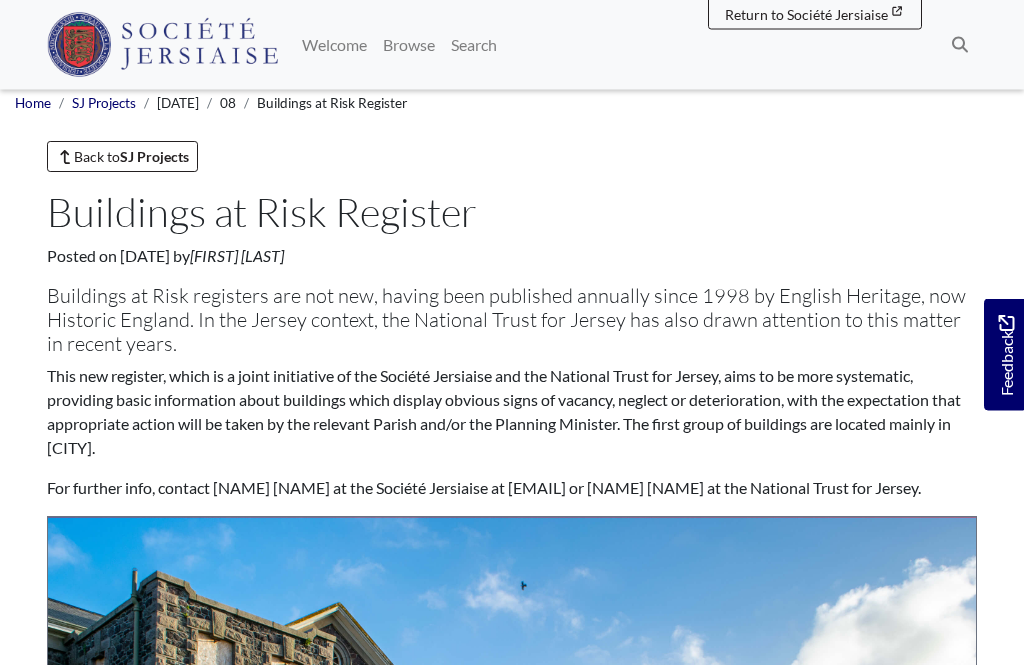 scroll, scrollTop: 0, scrollLeft: 0, axis: both 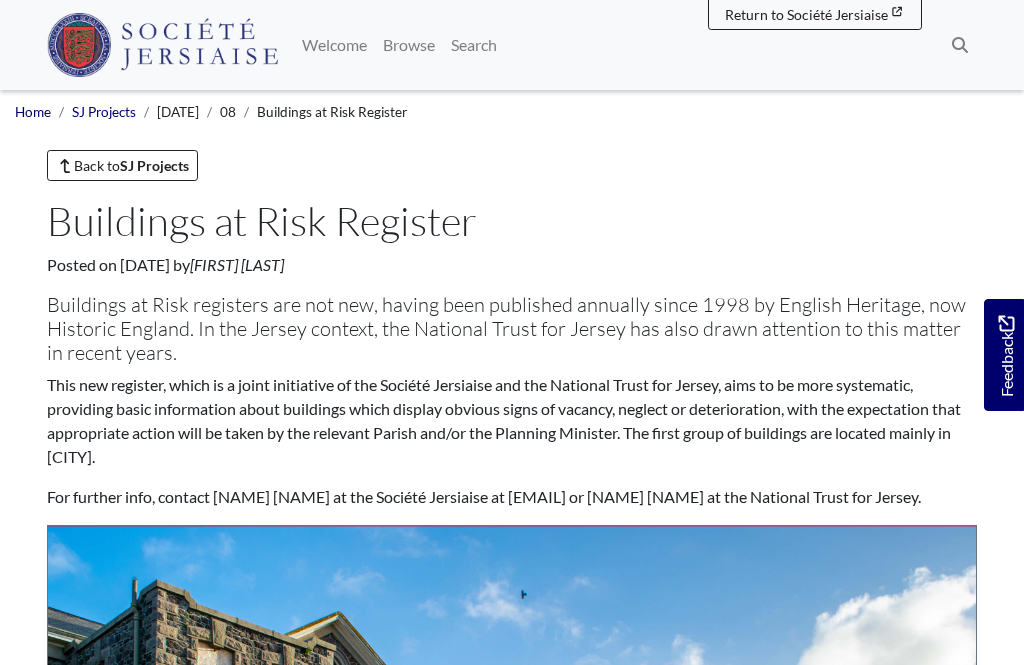 click on "Buildings at Risk Register" at bounding box center (332, 112) 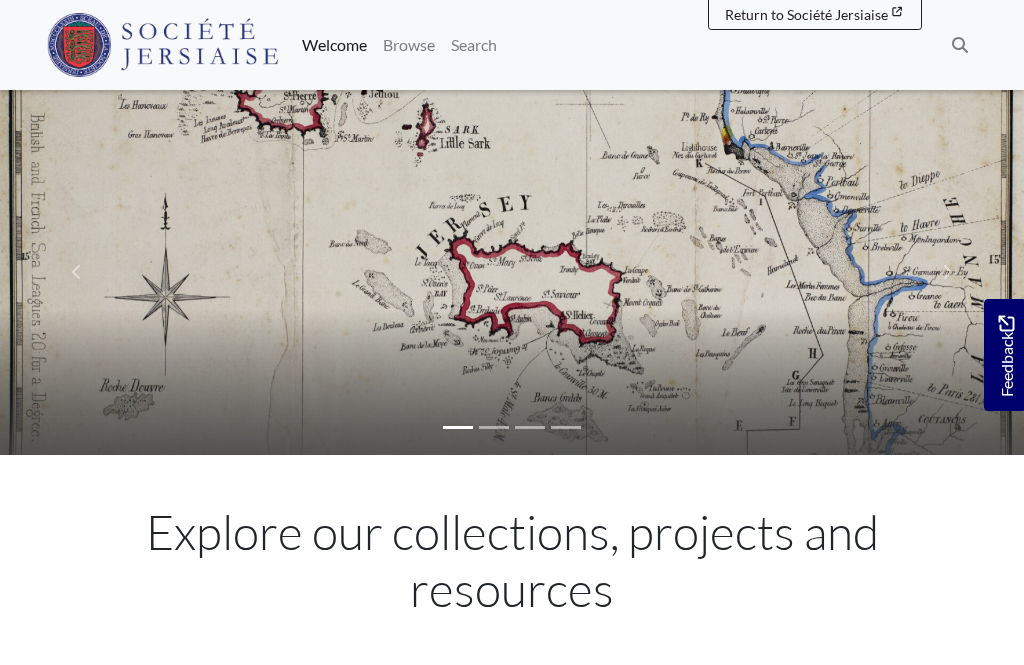 scroll, scrollTop: 0, scrollLeft: 0, axis: both 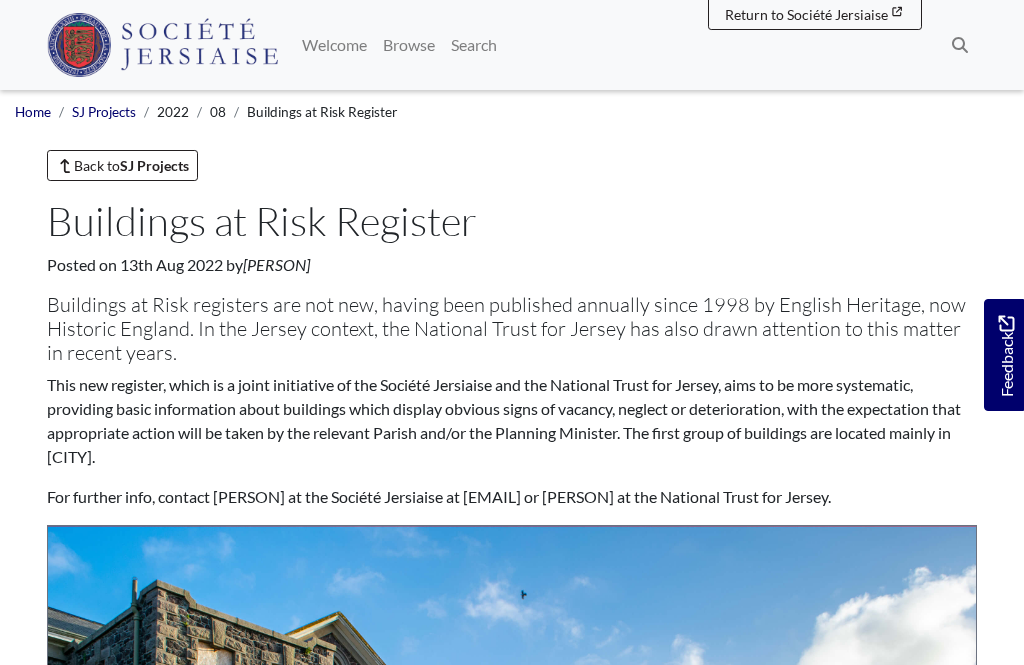 click on "SJ Projects" at bounding box center (104, 112) 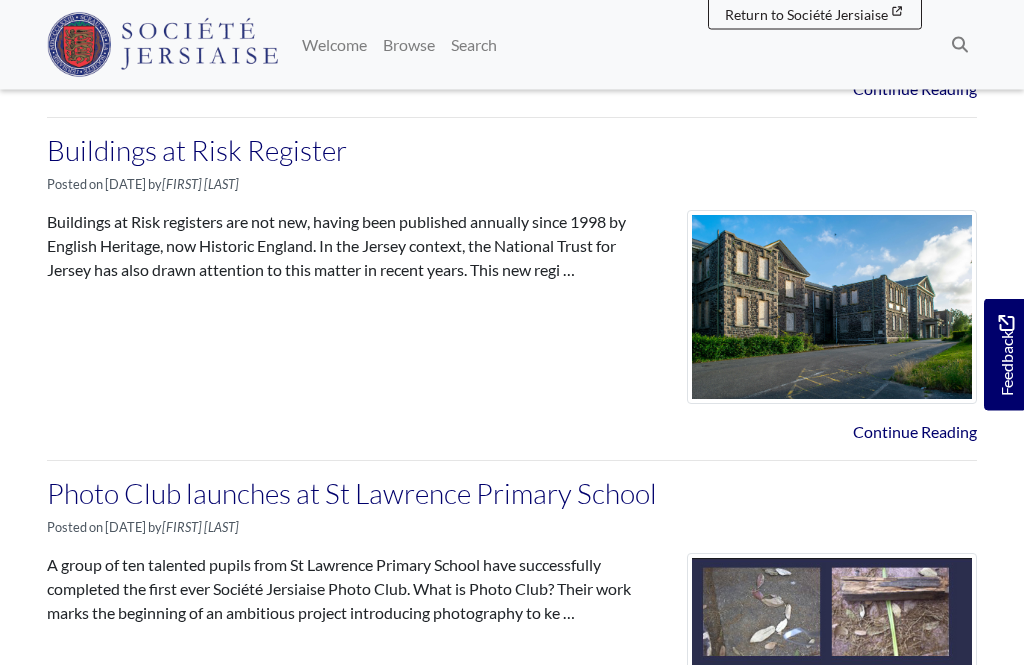 scroll, scrollTop: 787, scrollLeft: 0, axis: vertical 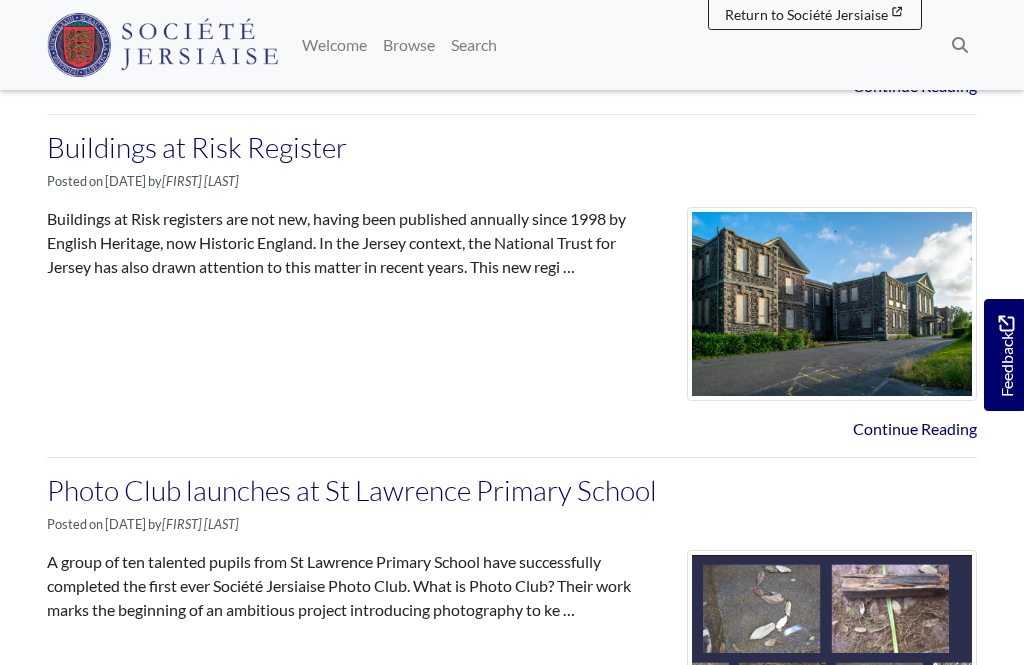 click on "Continue Reading" at bounding box center (915, 428) 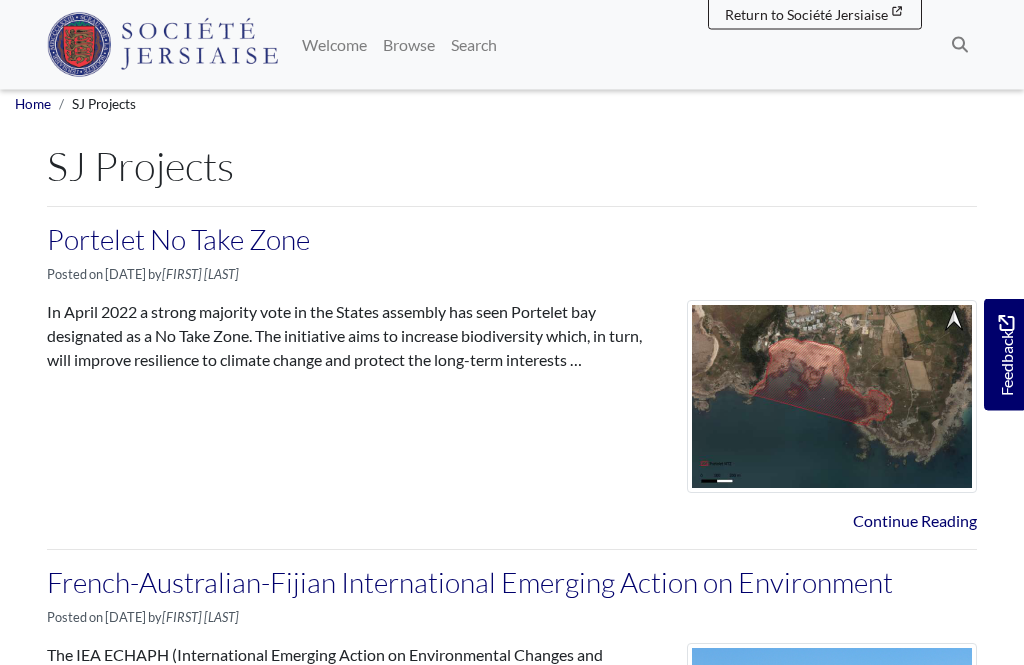 scroll, scrollTop: 0, scrollLeft: 0, axis: both 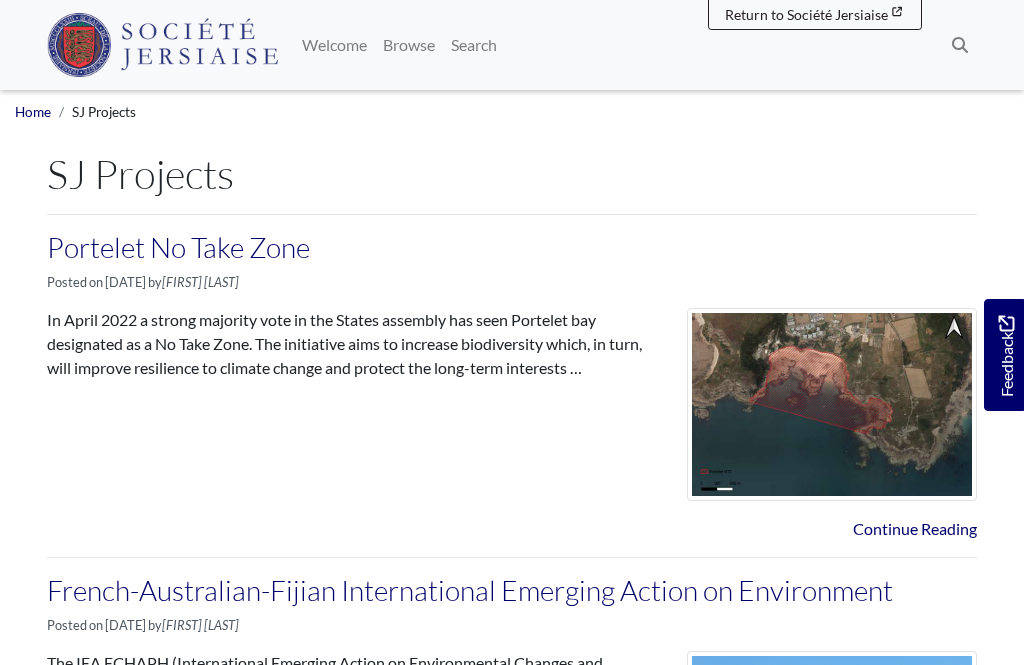 click on "Browse" at bounding box center (409, 45) 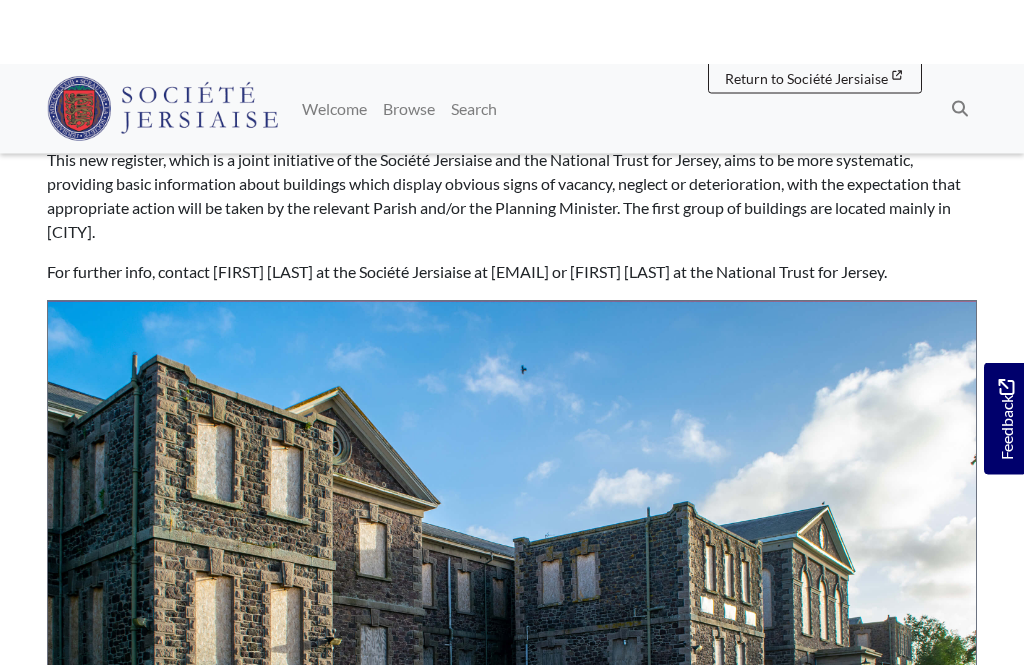 scroll, scrollTop: 0, scrollLeft: 0, axis: both 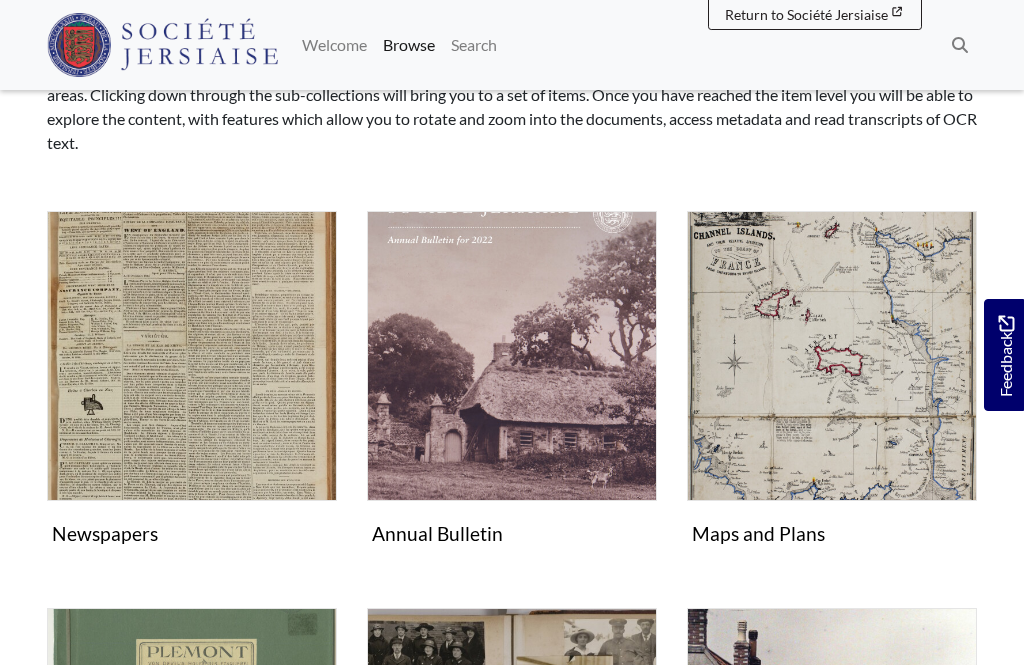 click on "Newspapers
Collection" at bounding box center (192, 382) 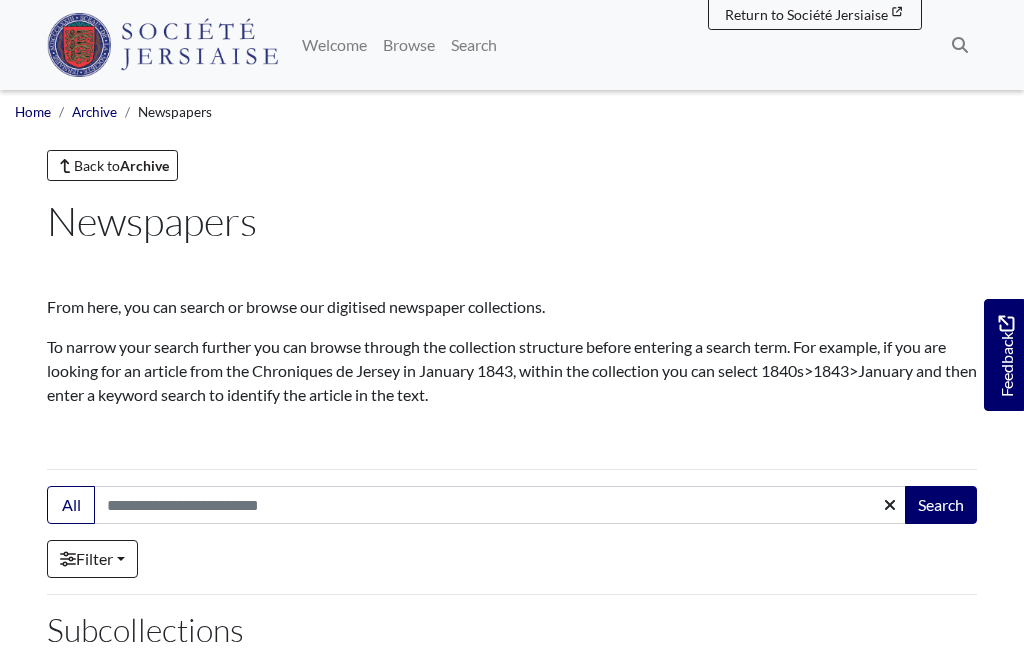 scroll, scrollTop: 0, scrollLeft: 0, axis: both 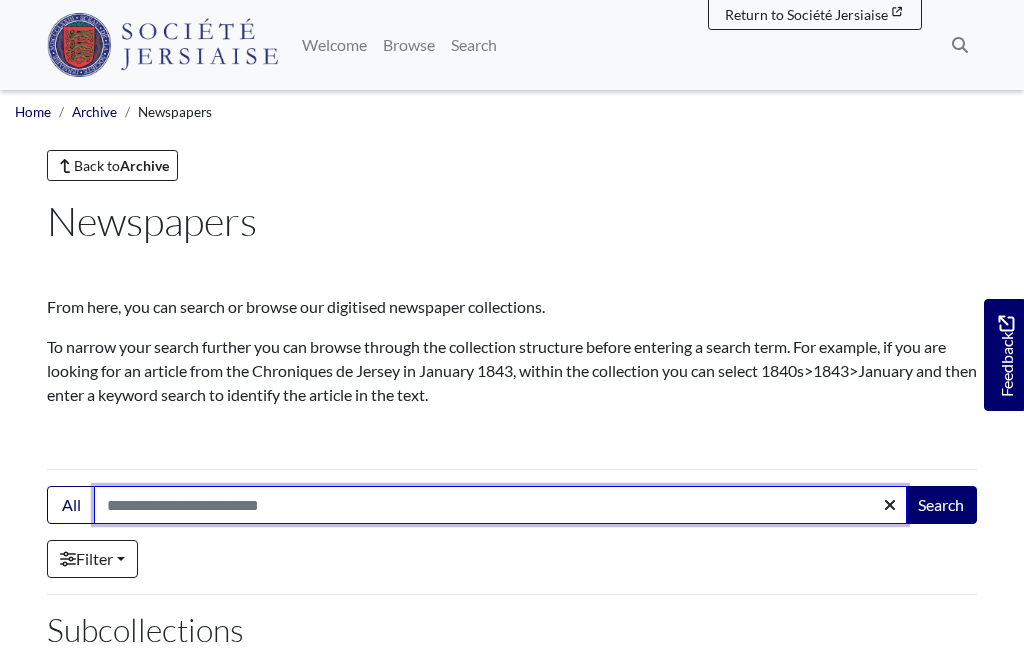 click on "Search:" at bounding box center [500, 505] 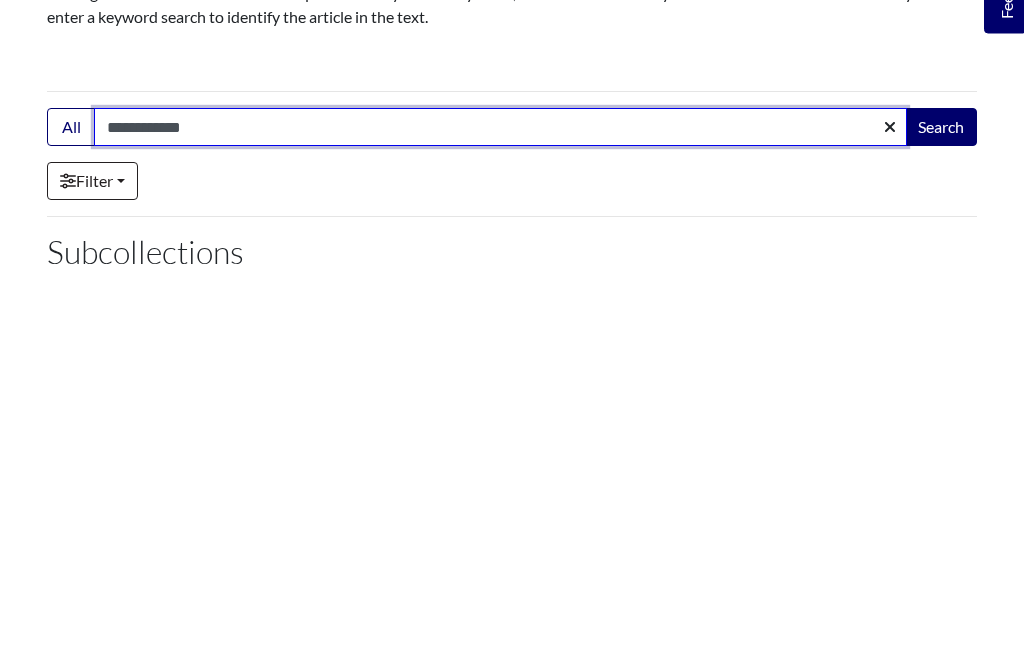 type on "**********" 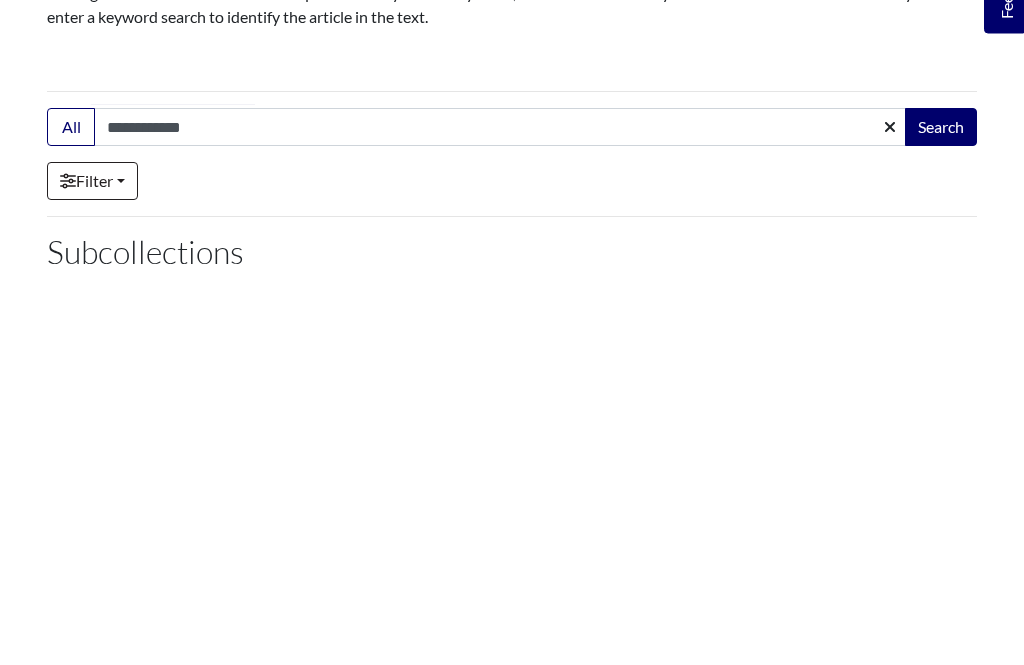 click on "Search" at bounding box center [941, 505] 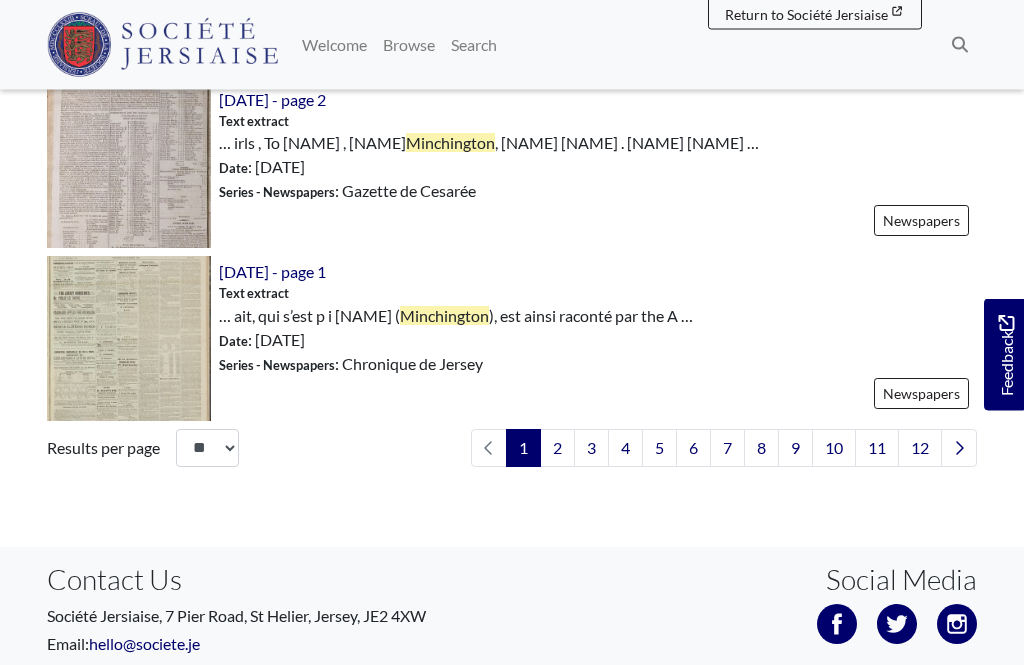 scroll, scrollTop: 2985, scrollLeft: 0, axis: vertical 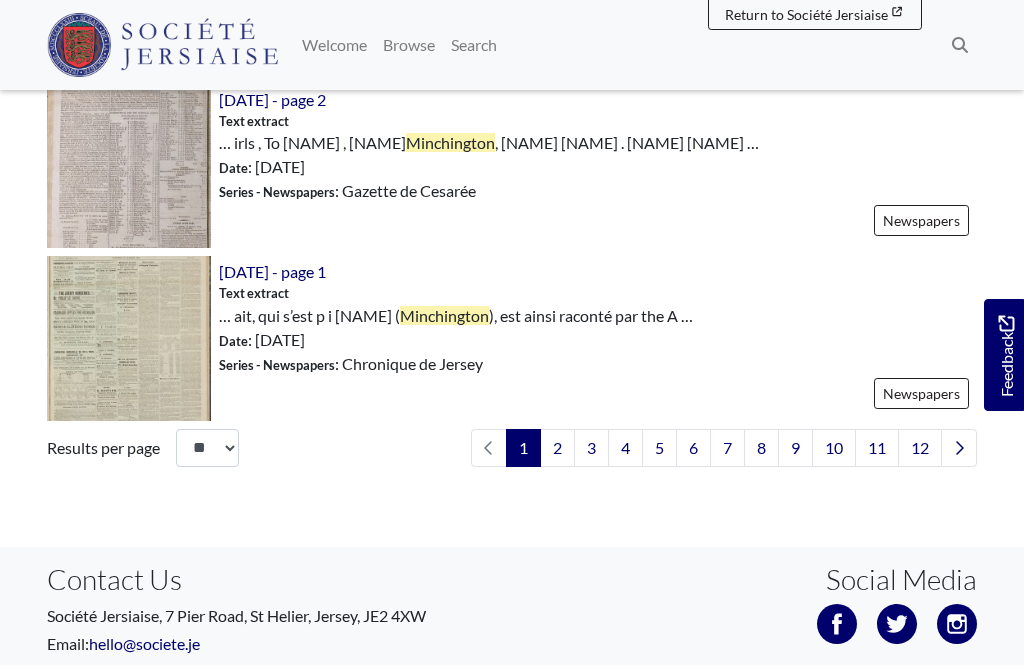 click on "11" at bounding box center (877, 448) 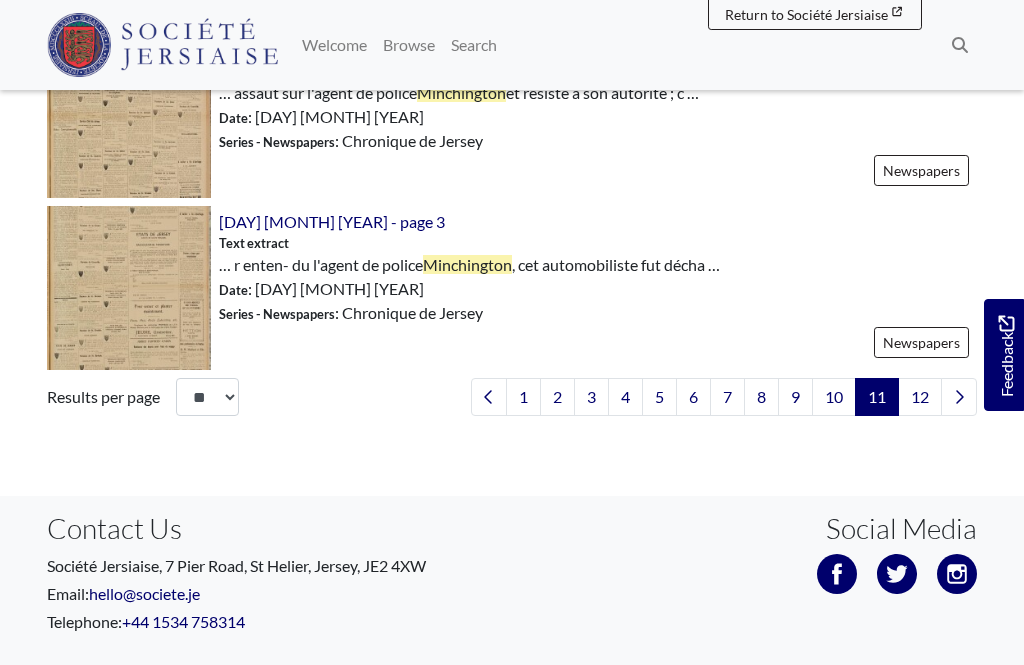 scroll, scrollTop: 3001, scrollLeft: 0, axis: vertical 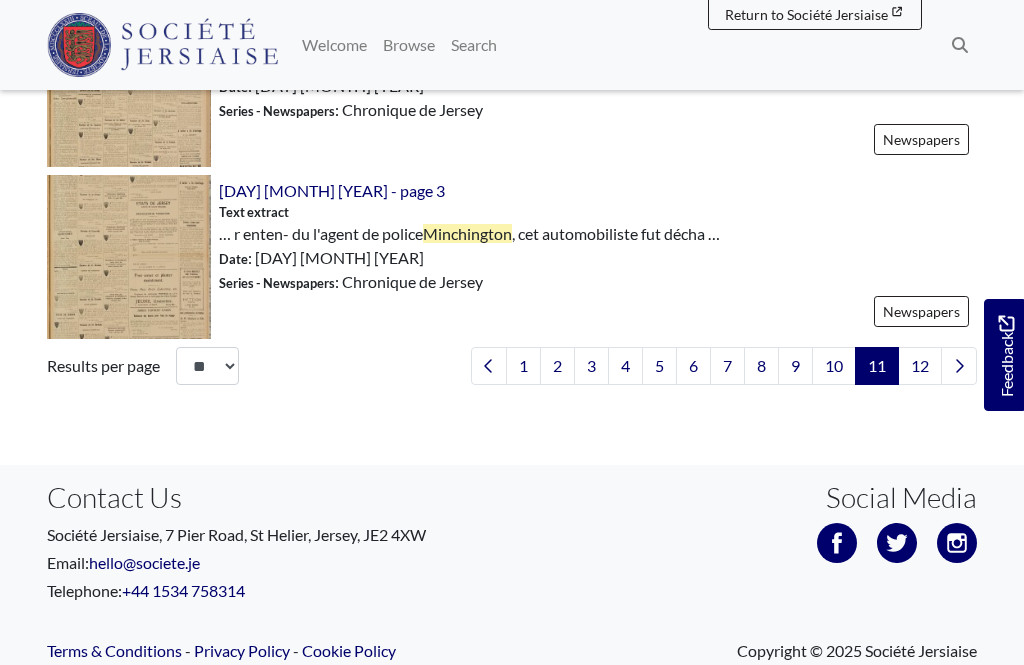 click on "12" at bounding box center (920, 366) 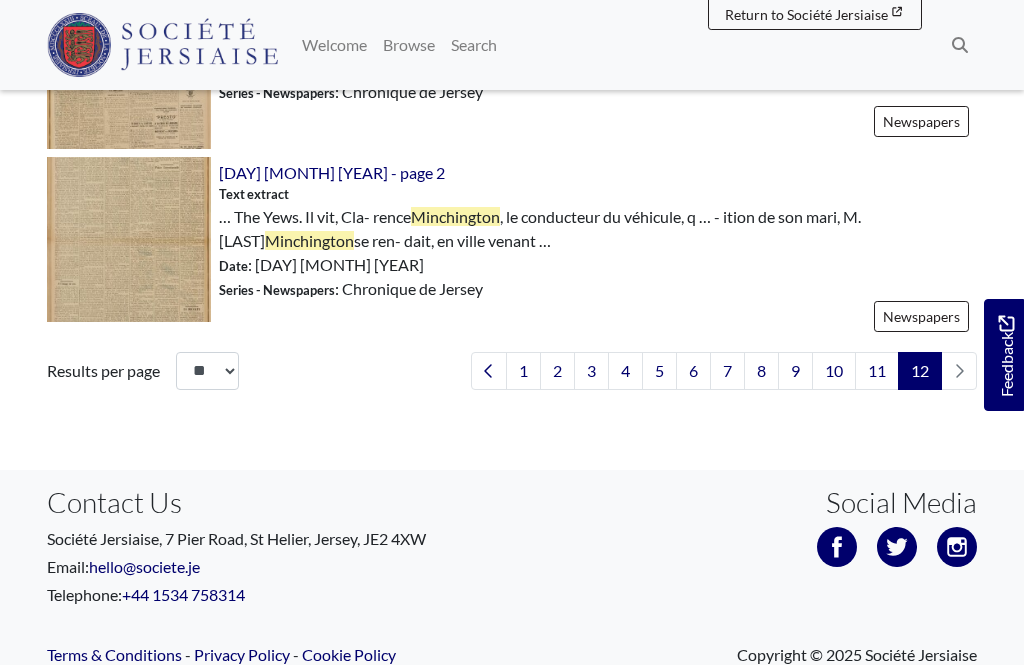 scroll, scrollTop: 1303, scrollLeft: 0, axis: vertical 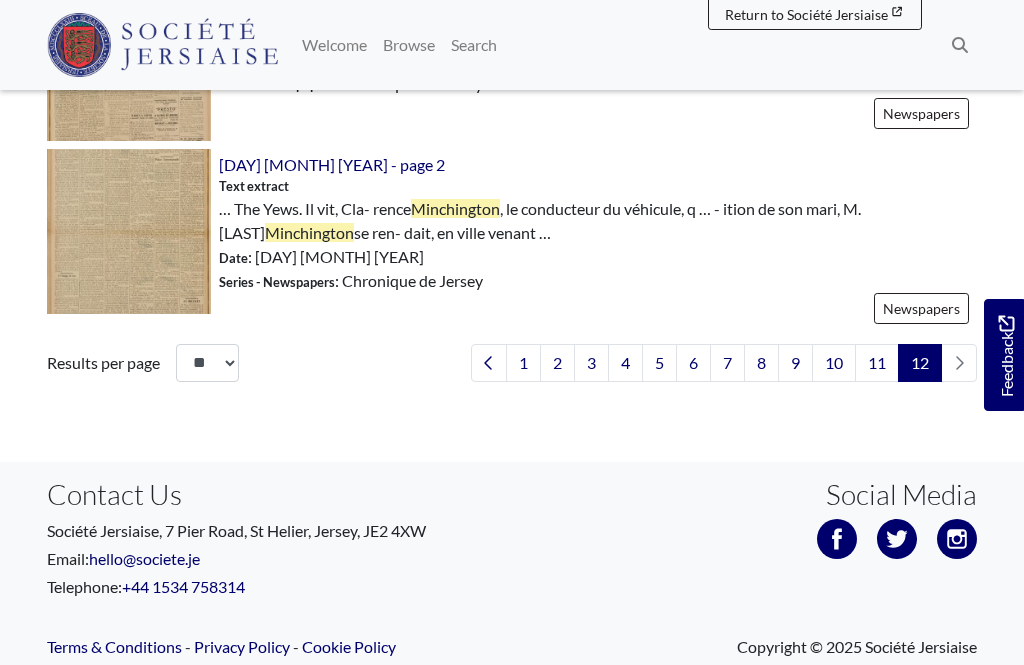 click at bounding box center (959, 363) 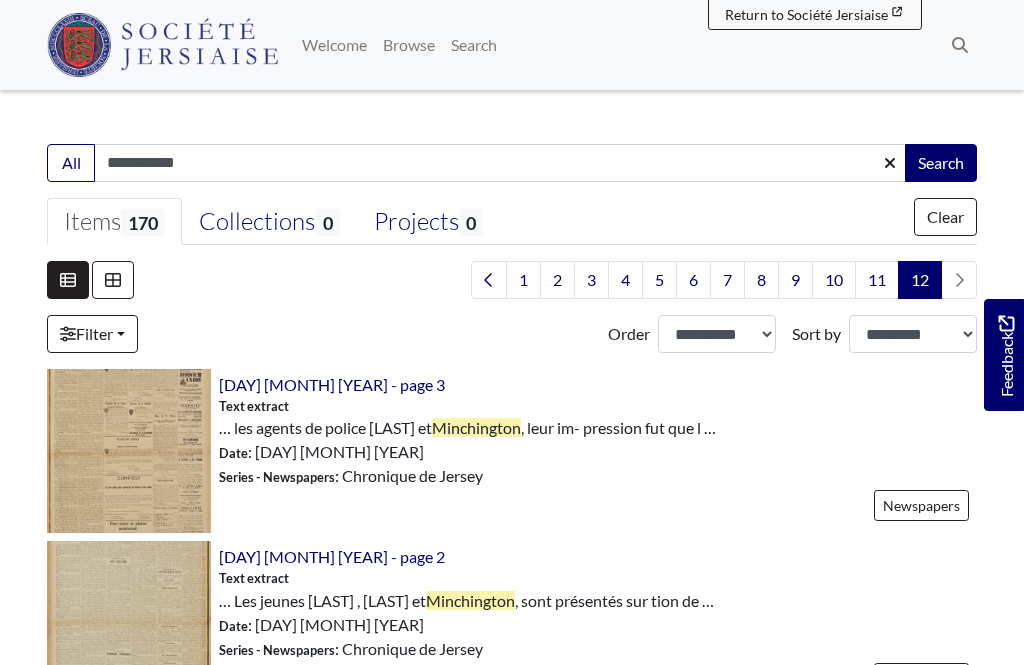 scroll, scrollTop: 376, scrollLeft: 0, axis: vertical 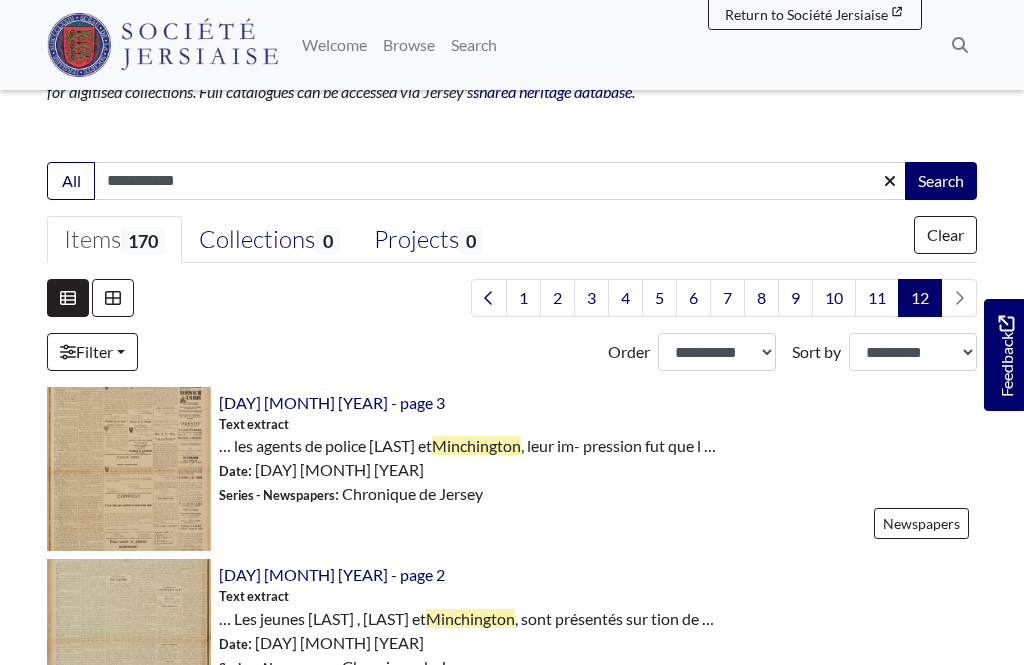 click on "Browse" at bounding box center (409, 45) 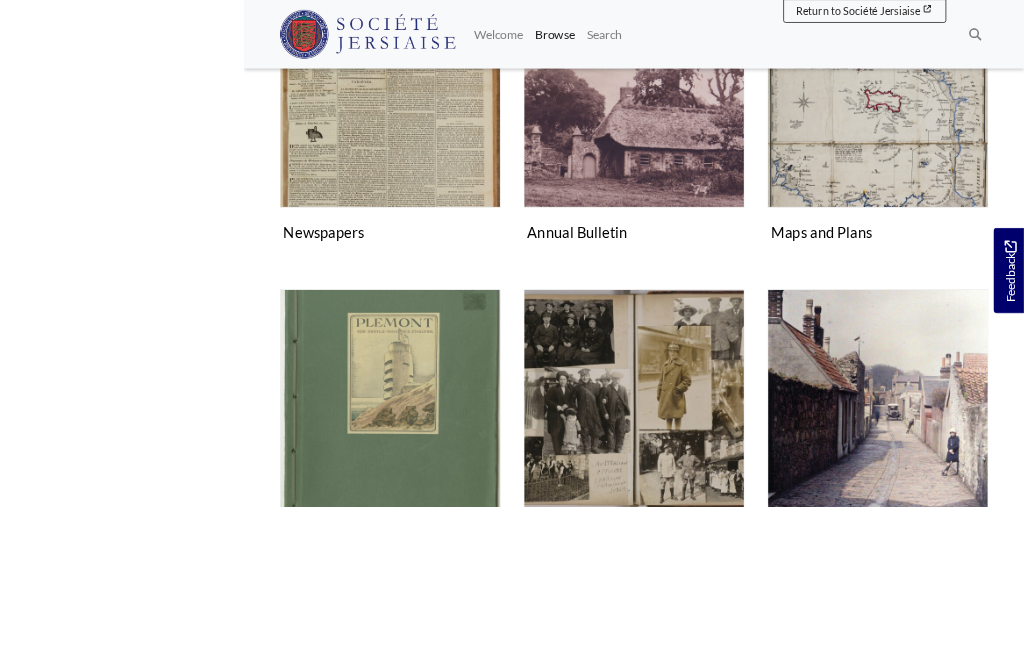 scroll, scrollTop: 689, scrollLeft: 0, axis: vertical 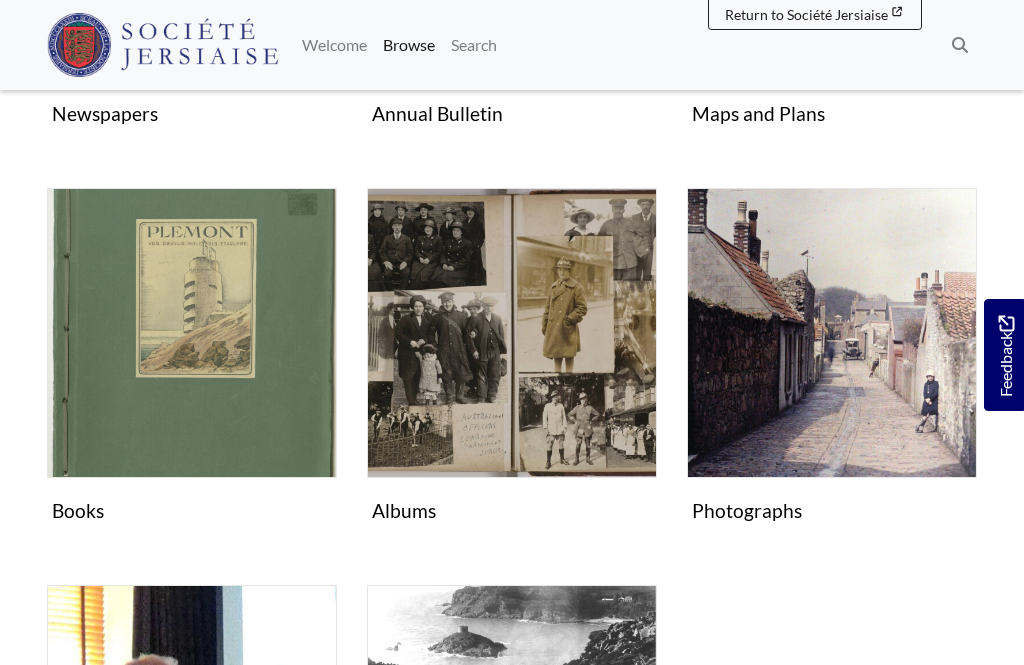 click on "Albums
Collection" at bounding box center (512, 359) 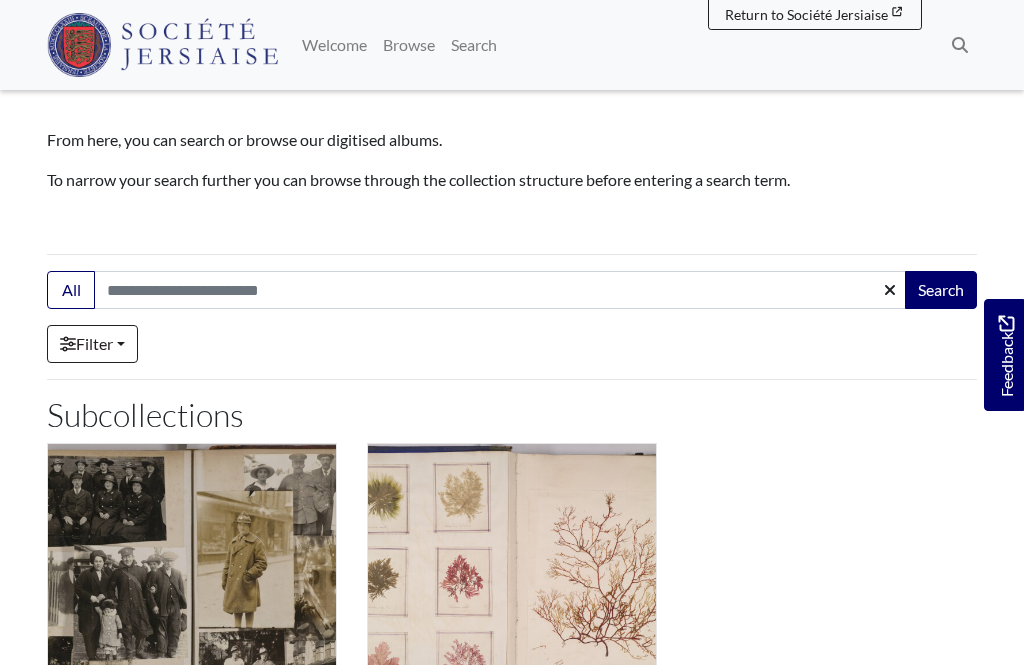 scroll, scrollTop: 161, scrollLeft: 0, axis: vertical 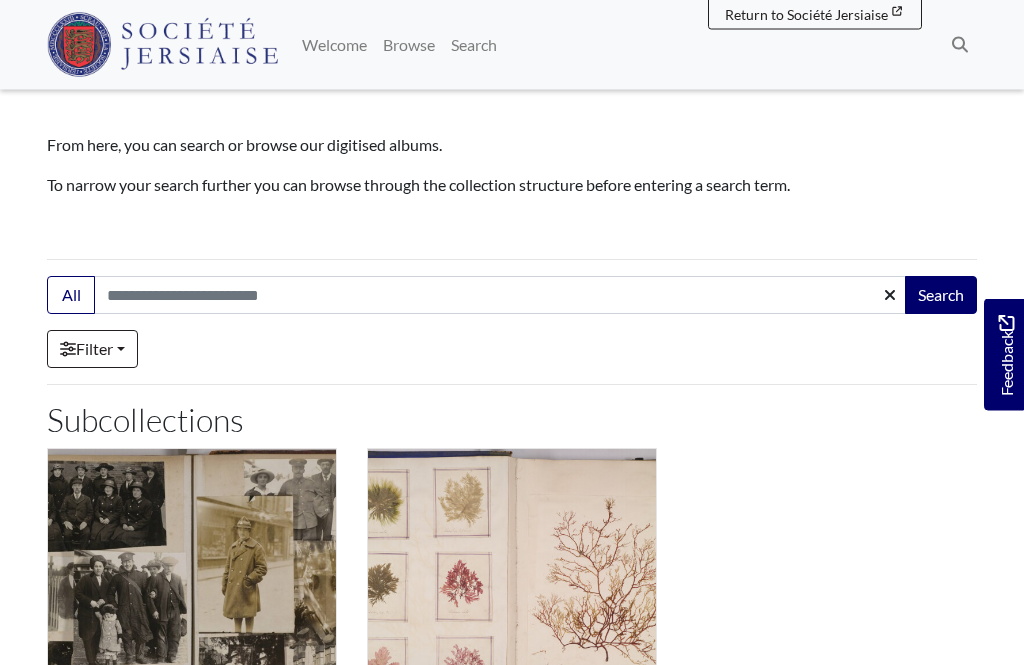 click on "Browse" at bounding box center [409, 45] 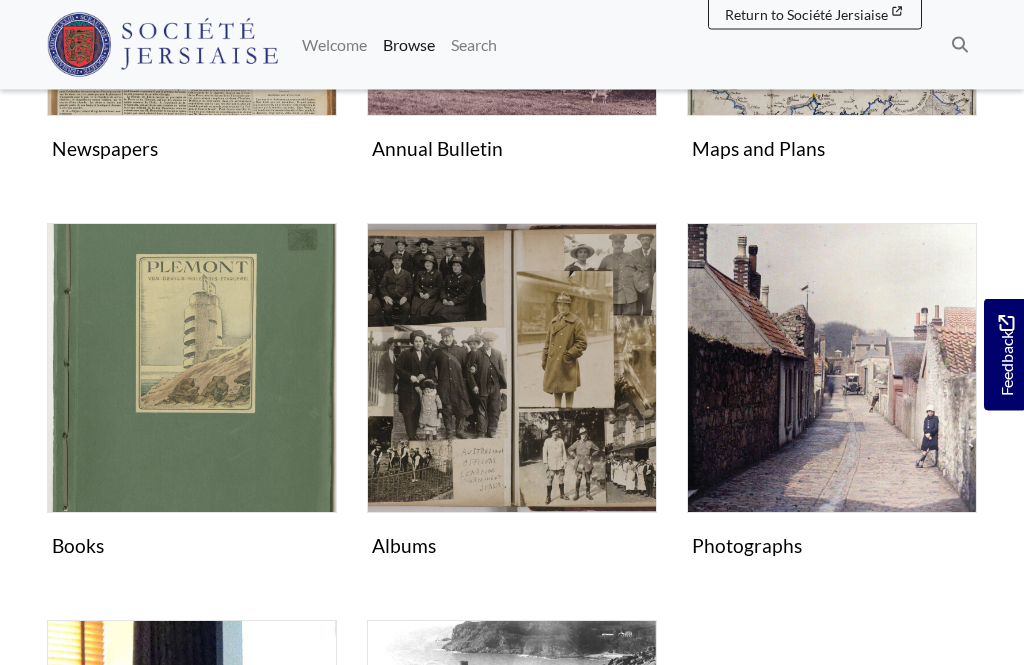 scroll, scrollTop: 681, scrollLeft: 0, axis: vertical 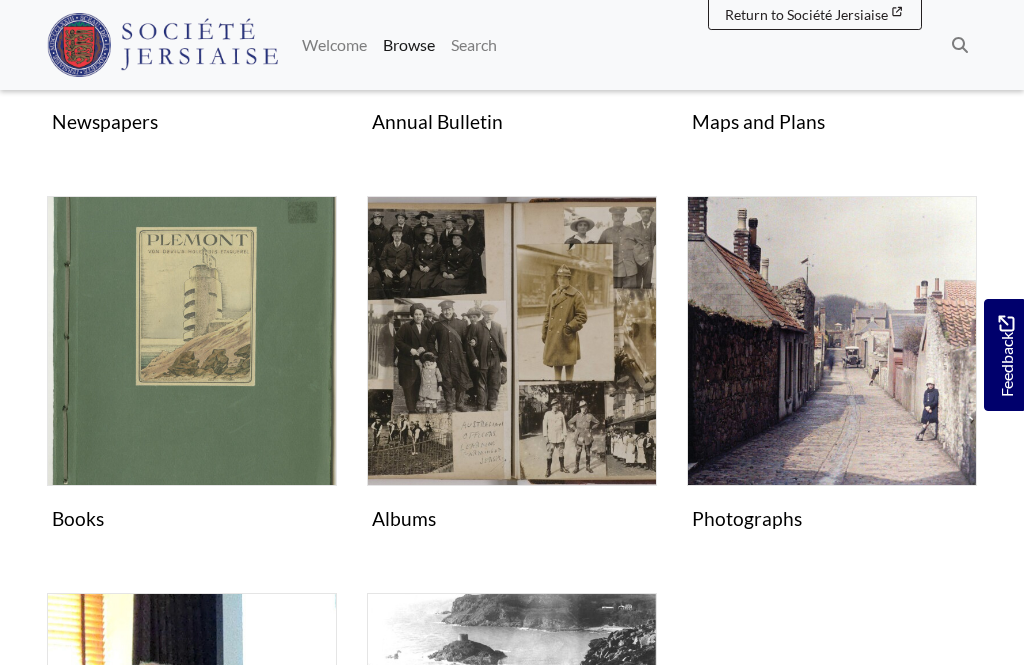 click on "Photographs
Collection" at bounding box center [832, 367] 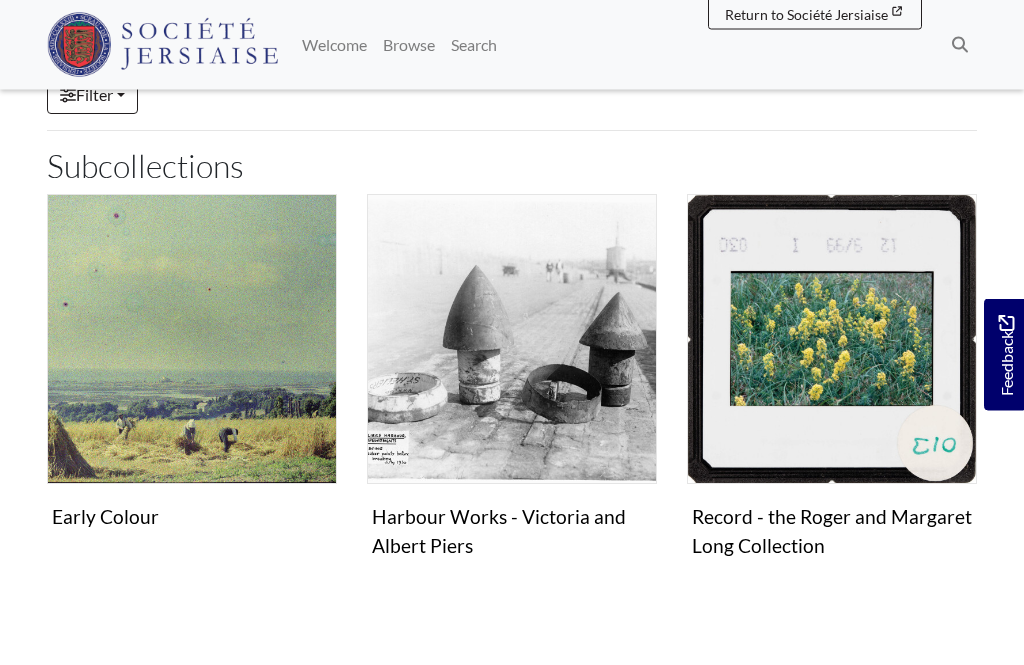 scroll, scrollTop: 409, scrollLeft: 0, axis: vertical 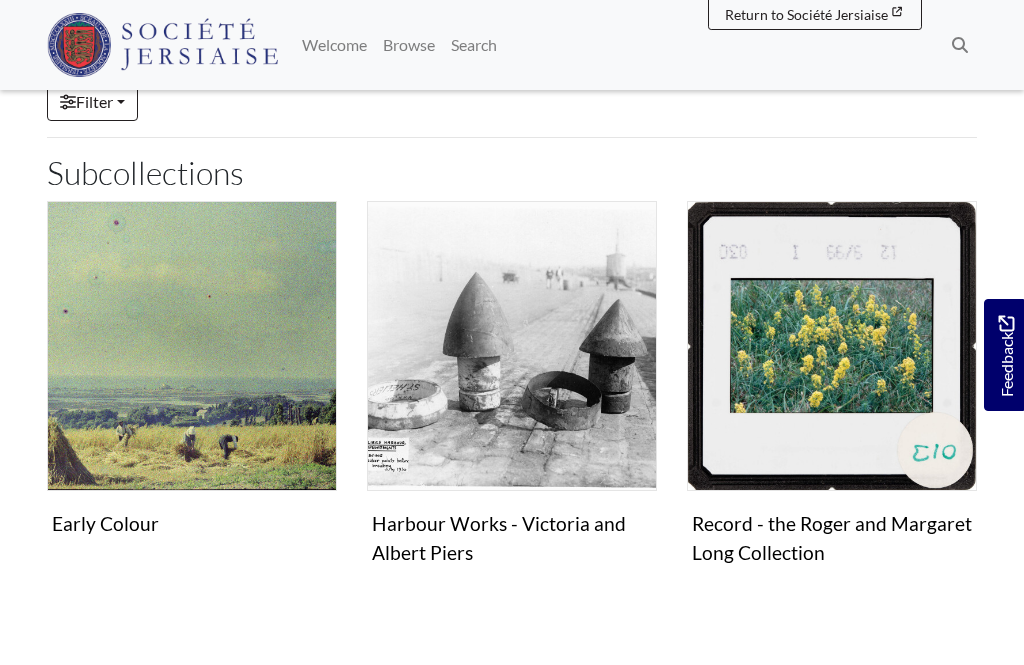 click on "Early Colour
Collection" at bounding box center (192, 372) 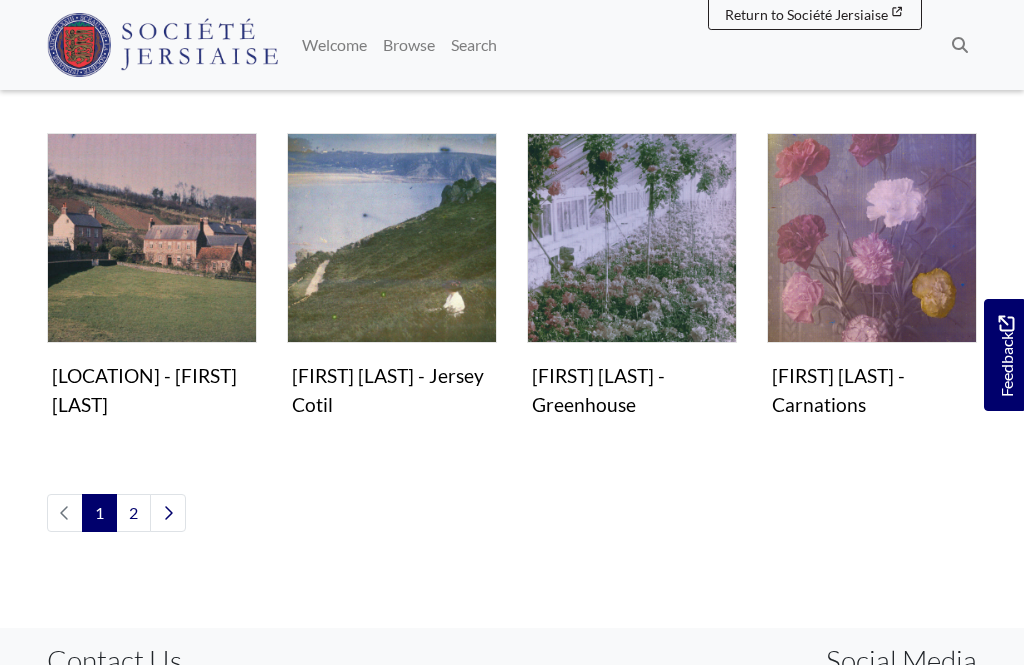 scroll, scrollTop: 1155, scrollLeft: 0, axis: vertical 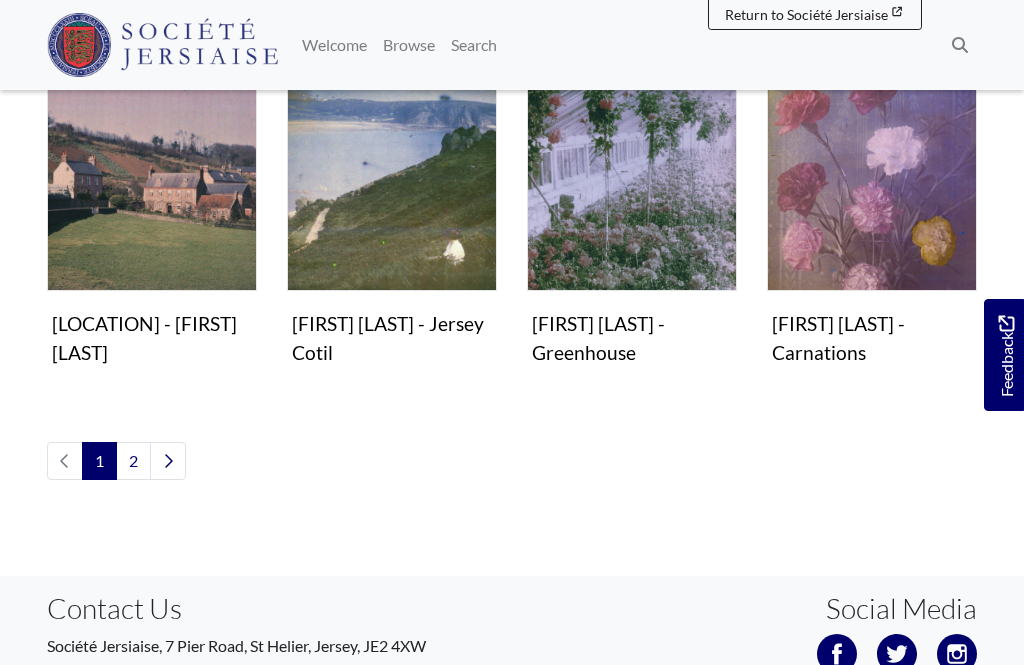 click at bounding box center [168, 461] 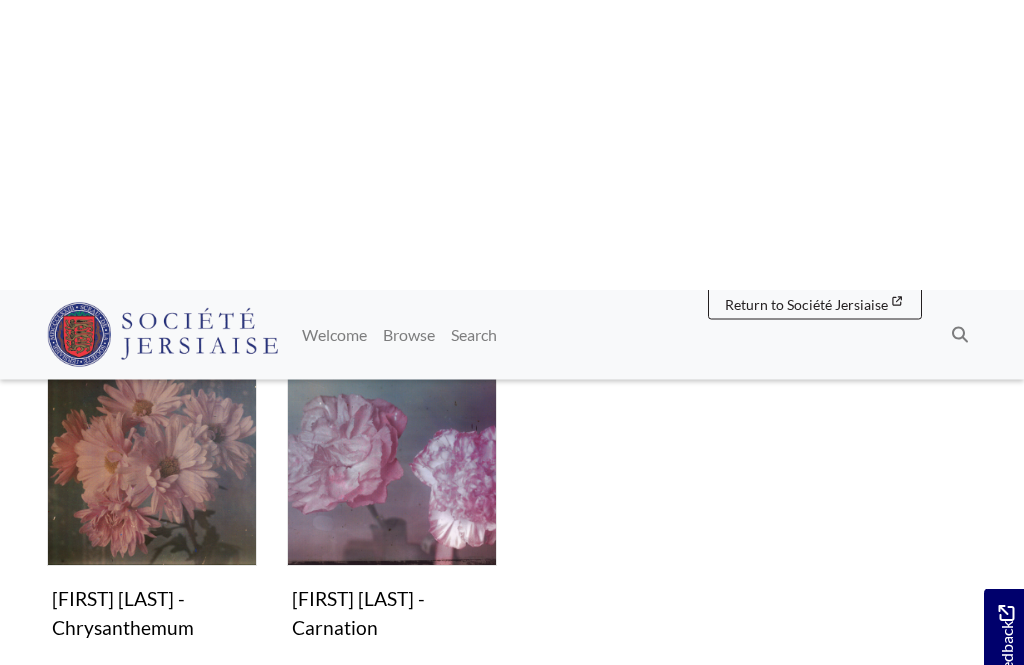 scroll, scrollTop: 0, scrollLeft: 0, axis: both 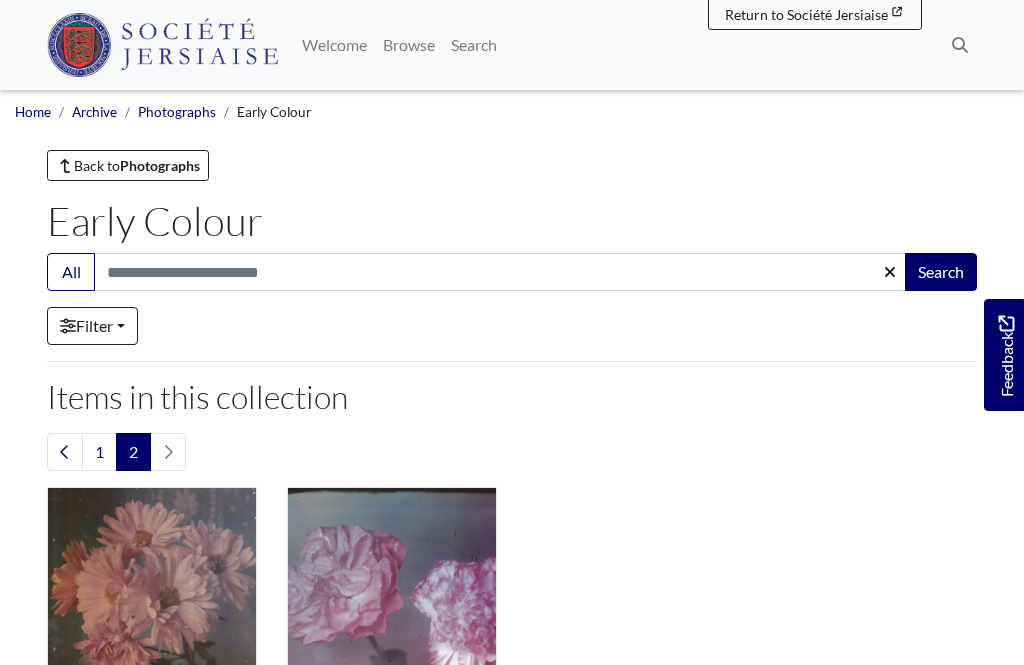 click on "Browse" at bounding box center (409, 45) 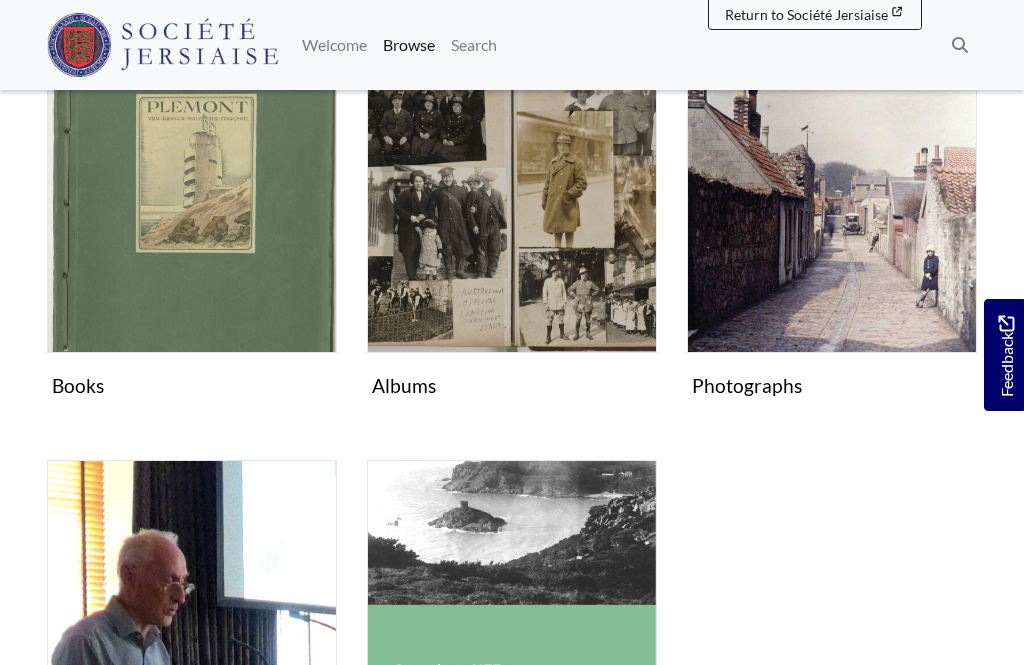 scroll, scrollTop: 820, scrollLeft: 0, axis: vertical 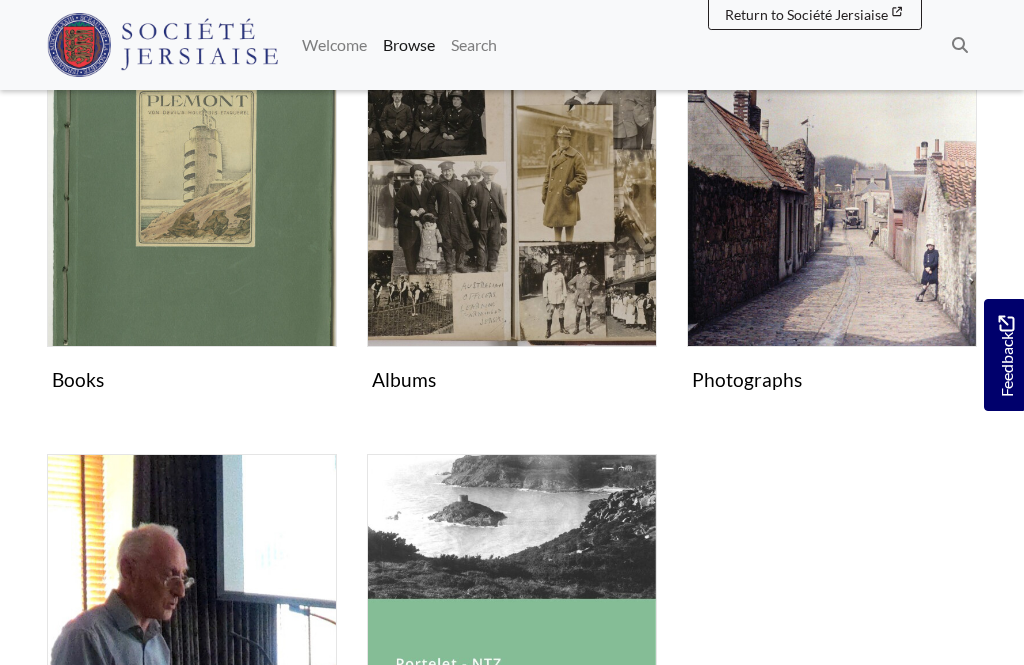 click at bounding box center (512, 202) 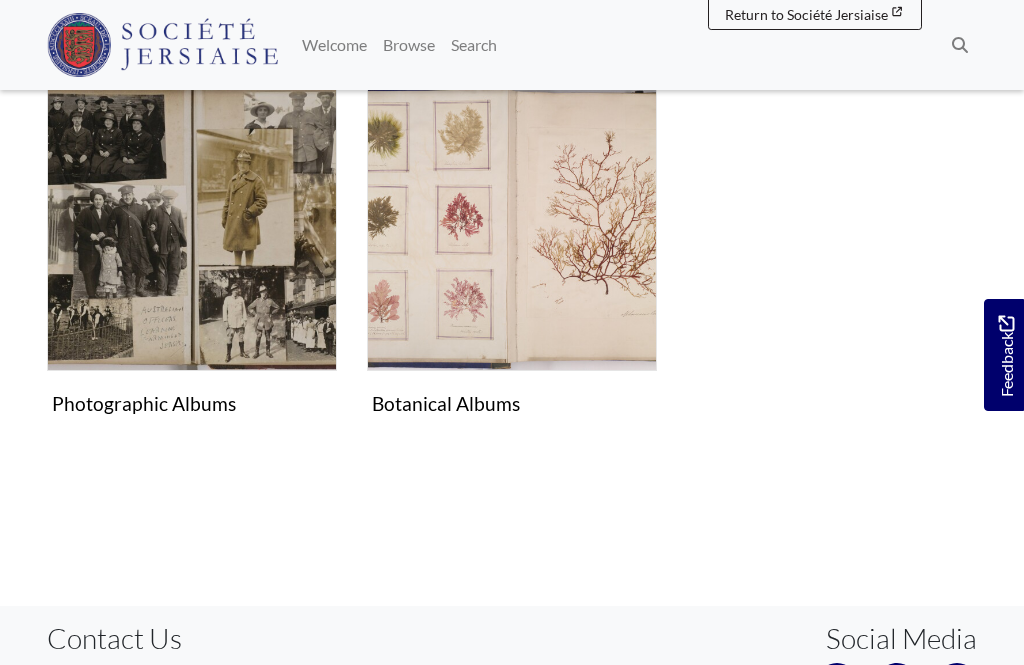 scroll, scrollTop: 543, scrollLeft: 0, axis: vertical 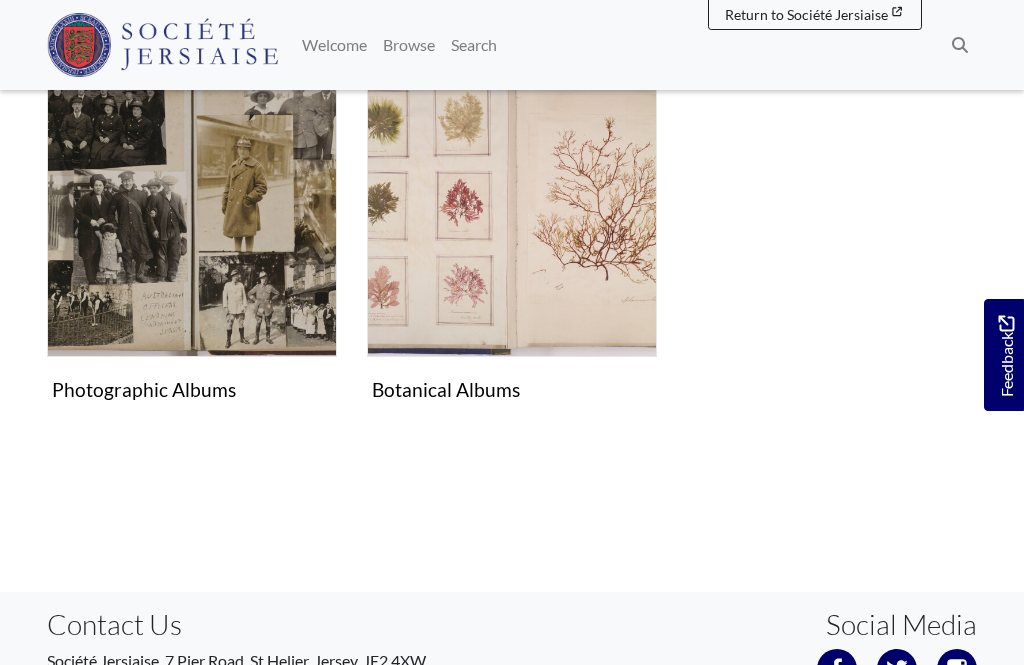 click on "Photographic Albums
Collection" at bounding box center (192, 238) 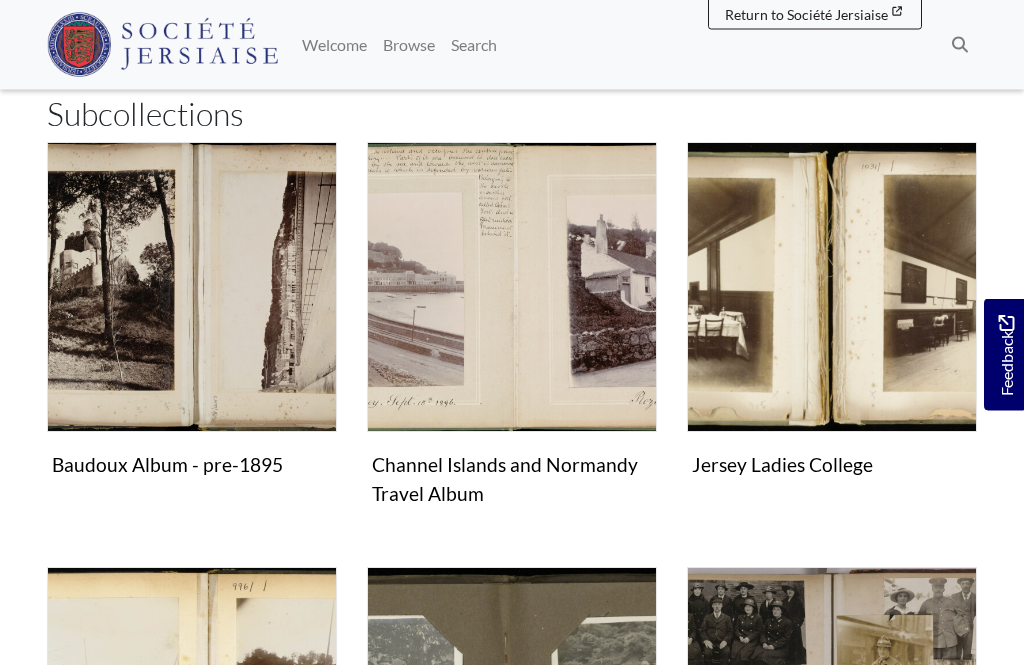scroll, scrollTop: 0, scrollLeft: 0, axis: both 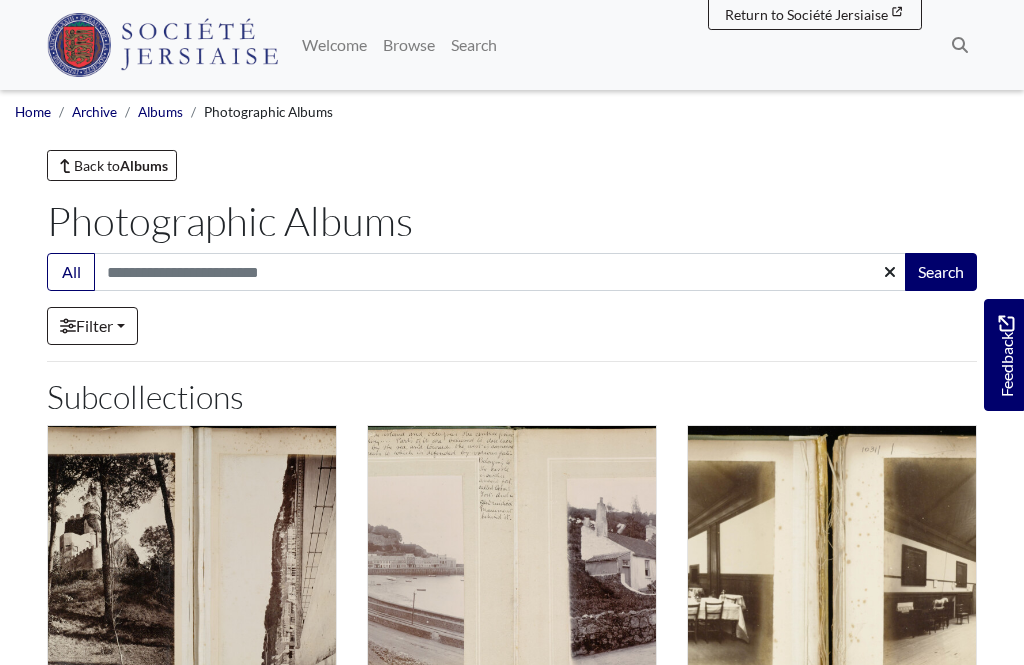 click on "Return to Société Jersiaise
Société Jersiaise" at bounding box center (815, 14) 